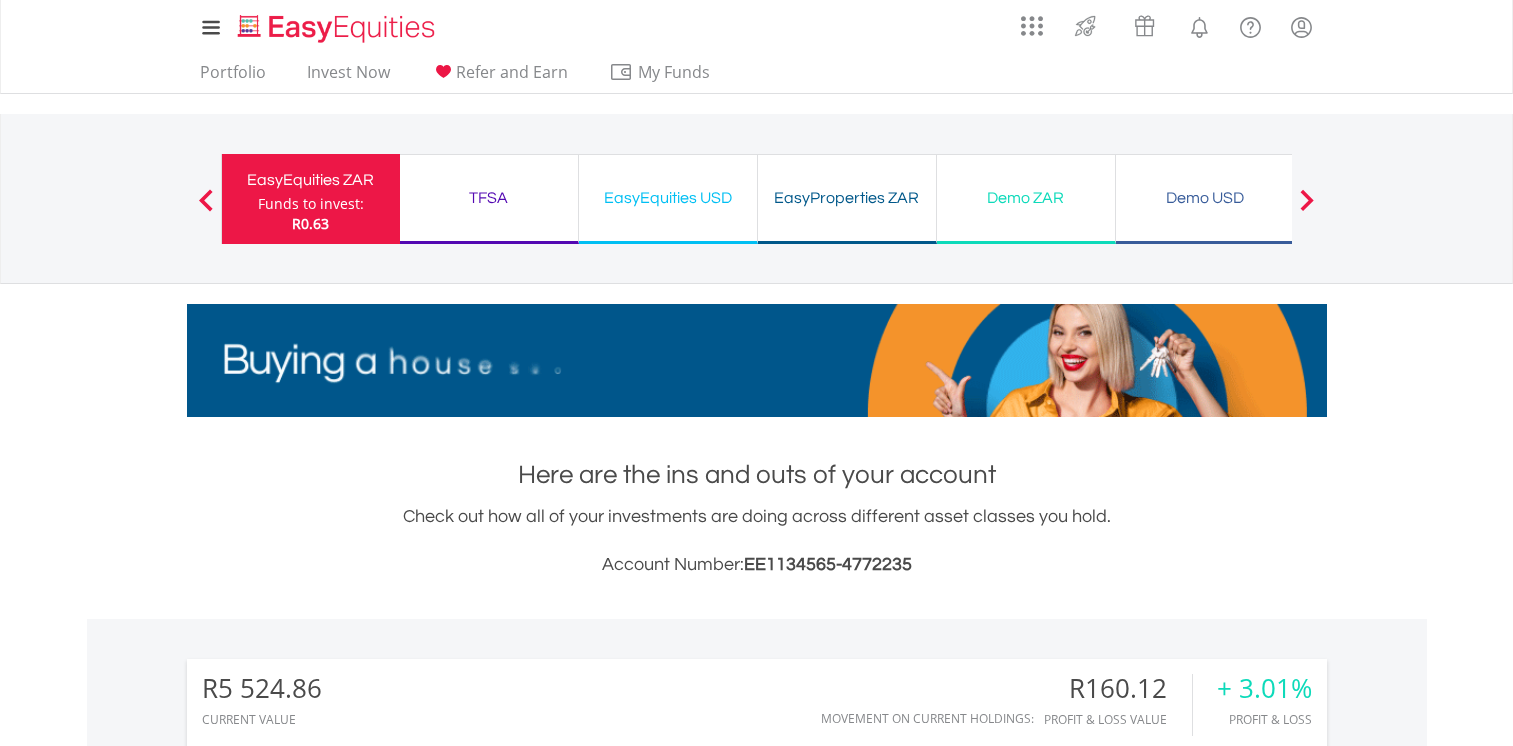 scroll, scrollTop: 449, scrollLeft: 0, axis: vertical 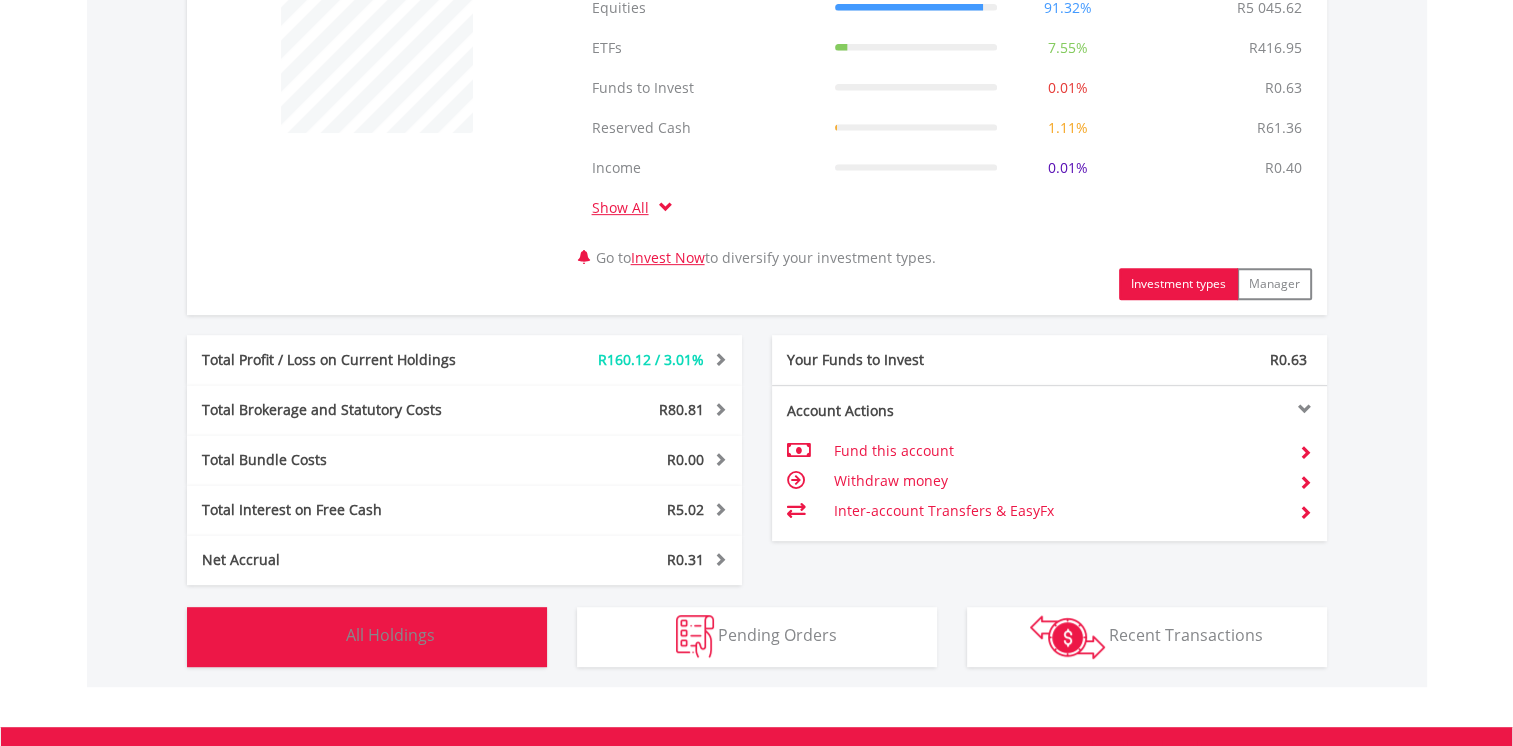 click on "Holdings
All Holdings" at bounding box center (367, 637) 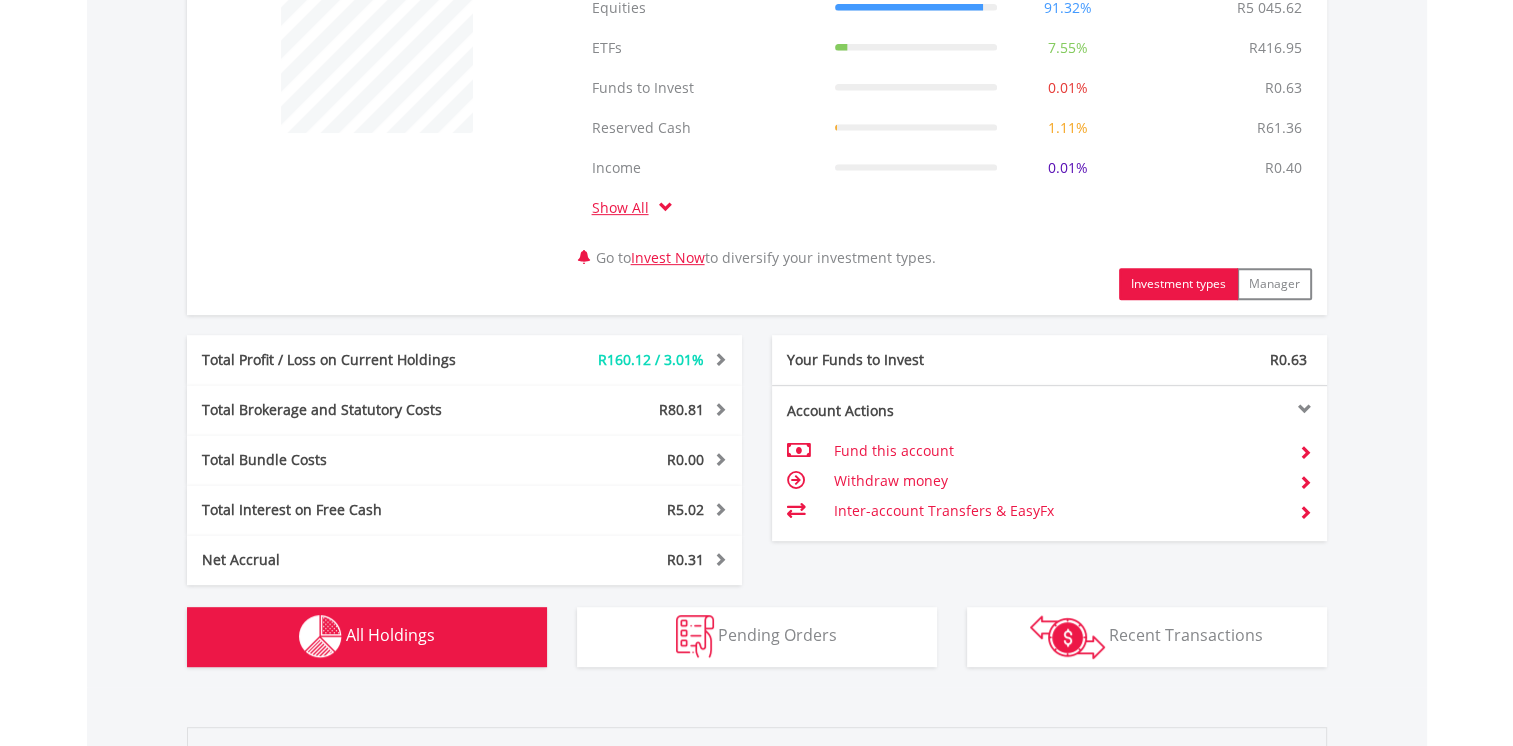 scroll, scrollTop: 1561, scrollLeft: 0, axis: vertical 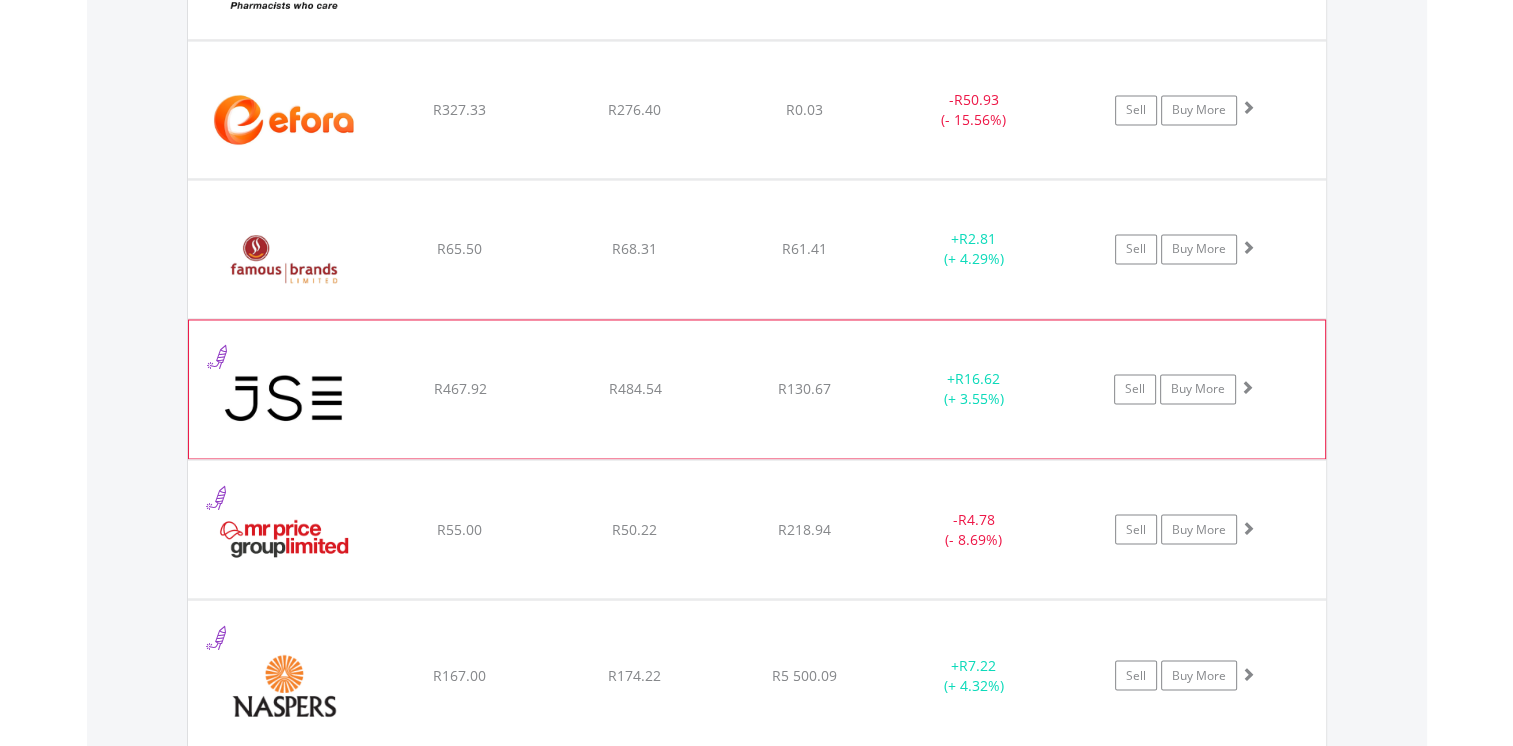 click on "﻿
JSE Limited
R467.92
R484.54
R130.67
+  R16.62 (+ 3.55%)
Sell
Buy More" at bounding box center [757, -1602] 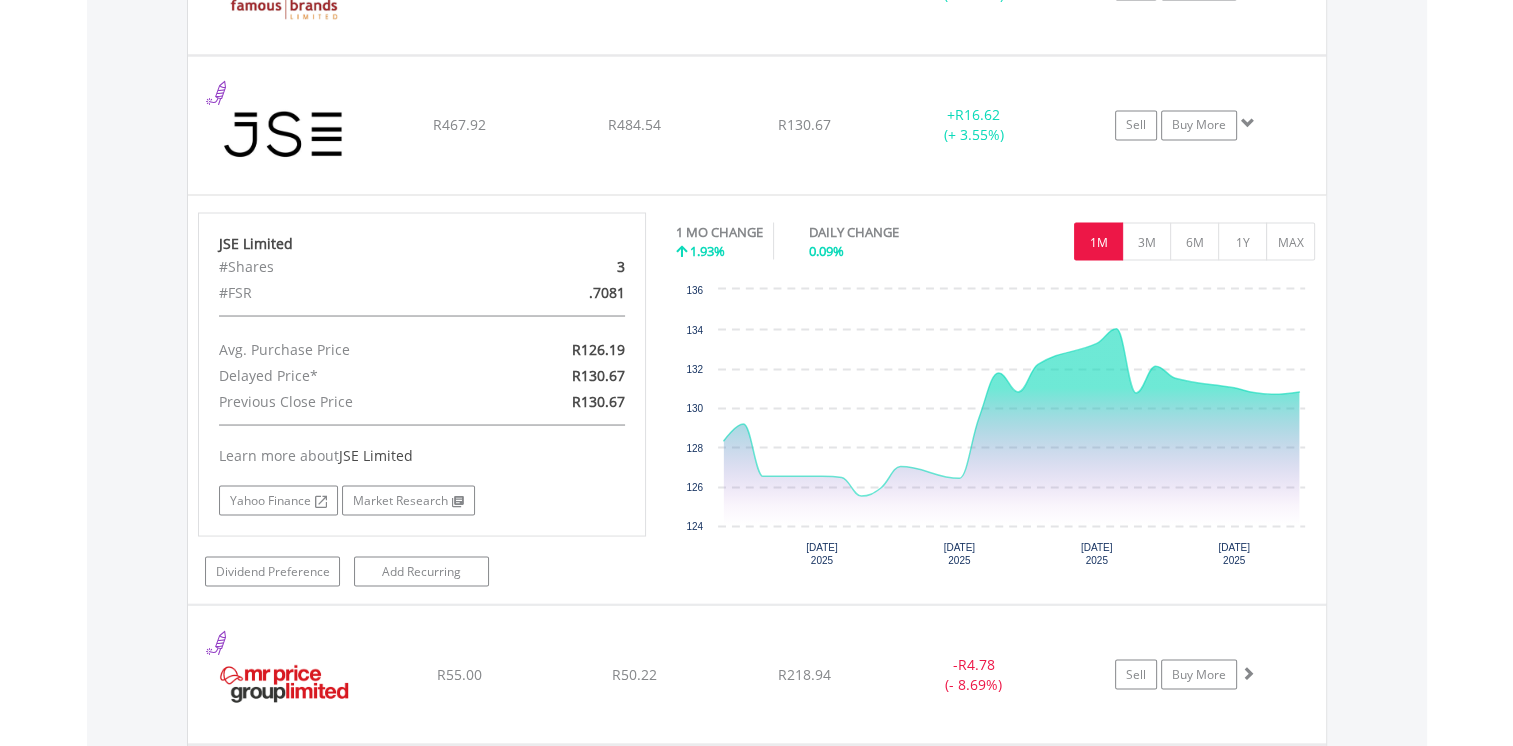 scroll, scrollTop: 3596, scrollLeft: 0, axis: vertical 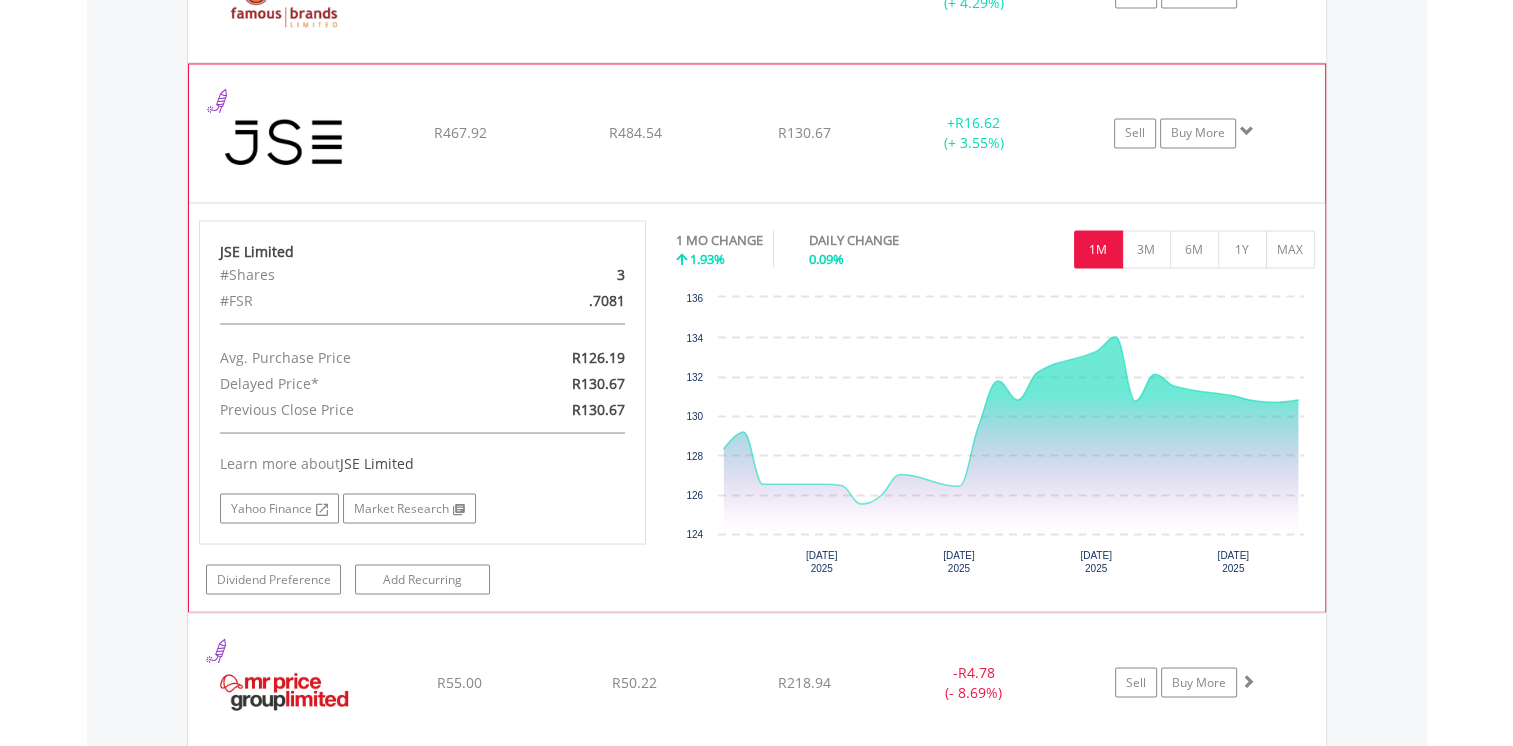click on "JSE Limited" at bounding box center (377, 462) 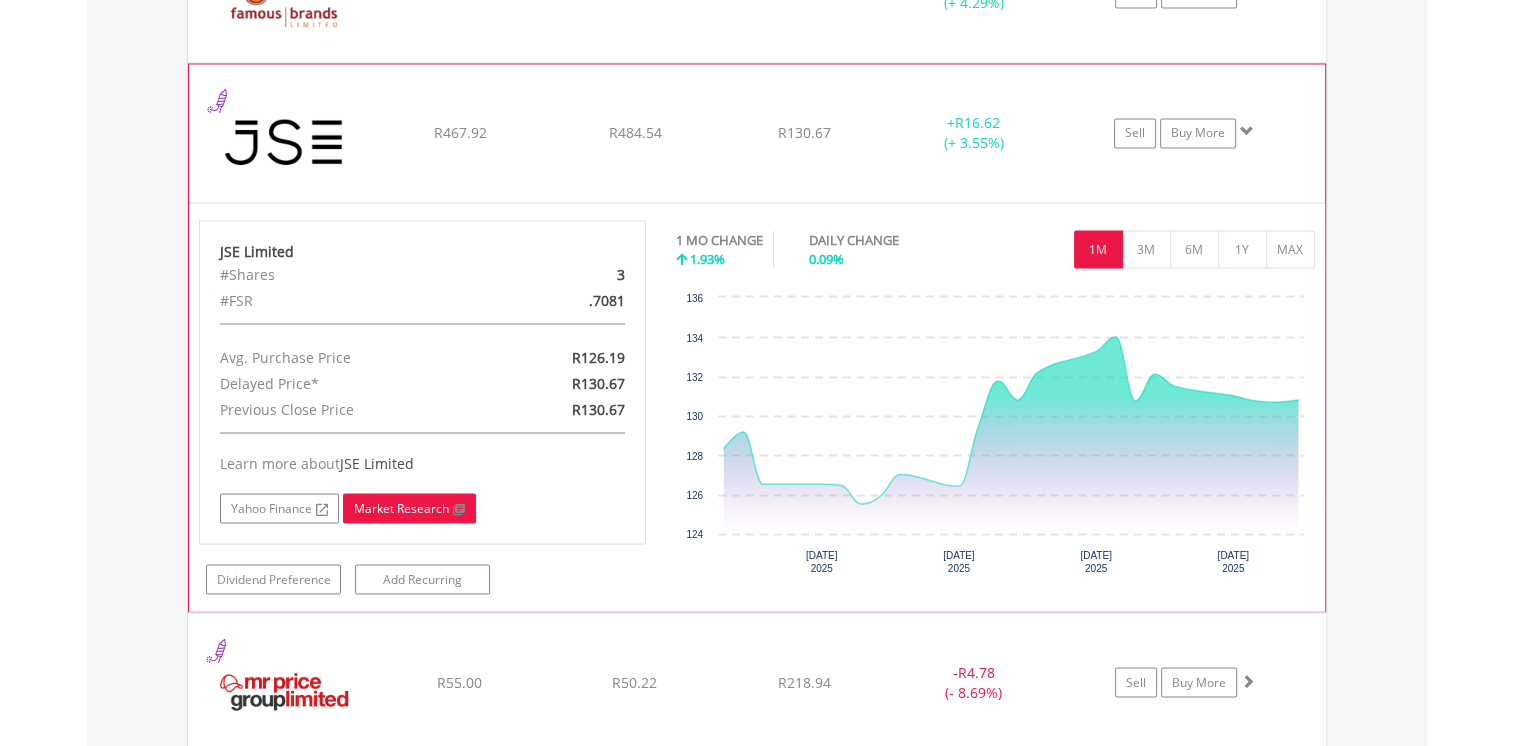 click on "Market Research" at bounding box center [409, 508] 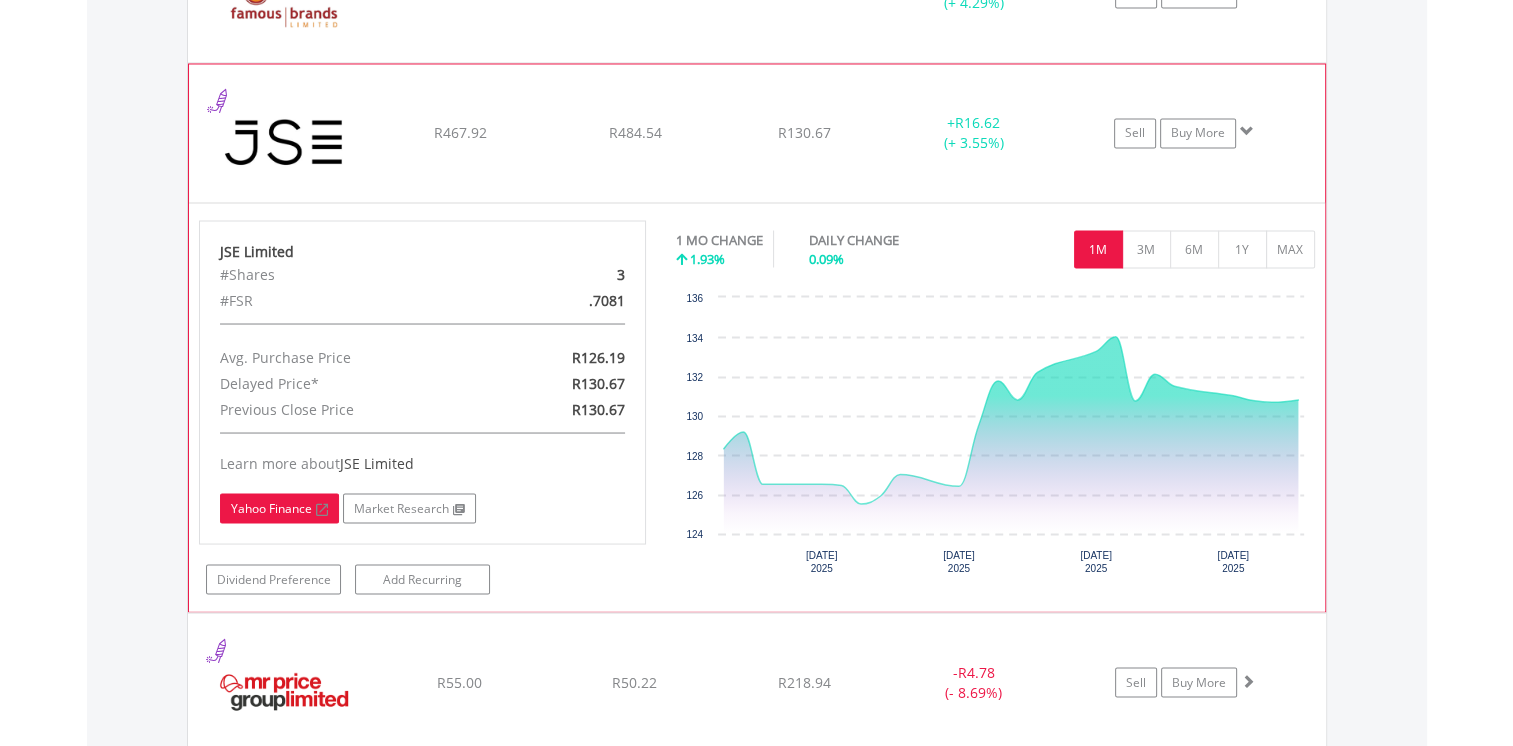 click on "Yahoo Finance" at bounding box center (279, 508) 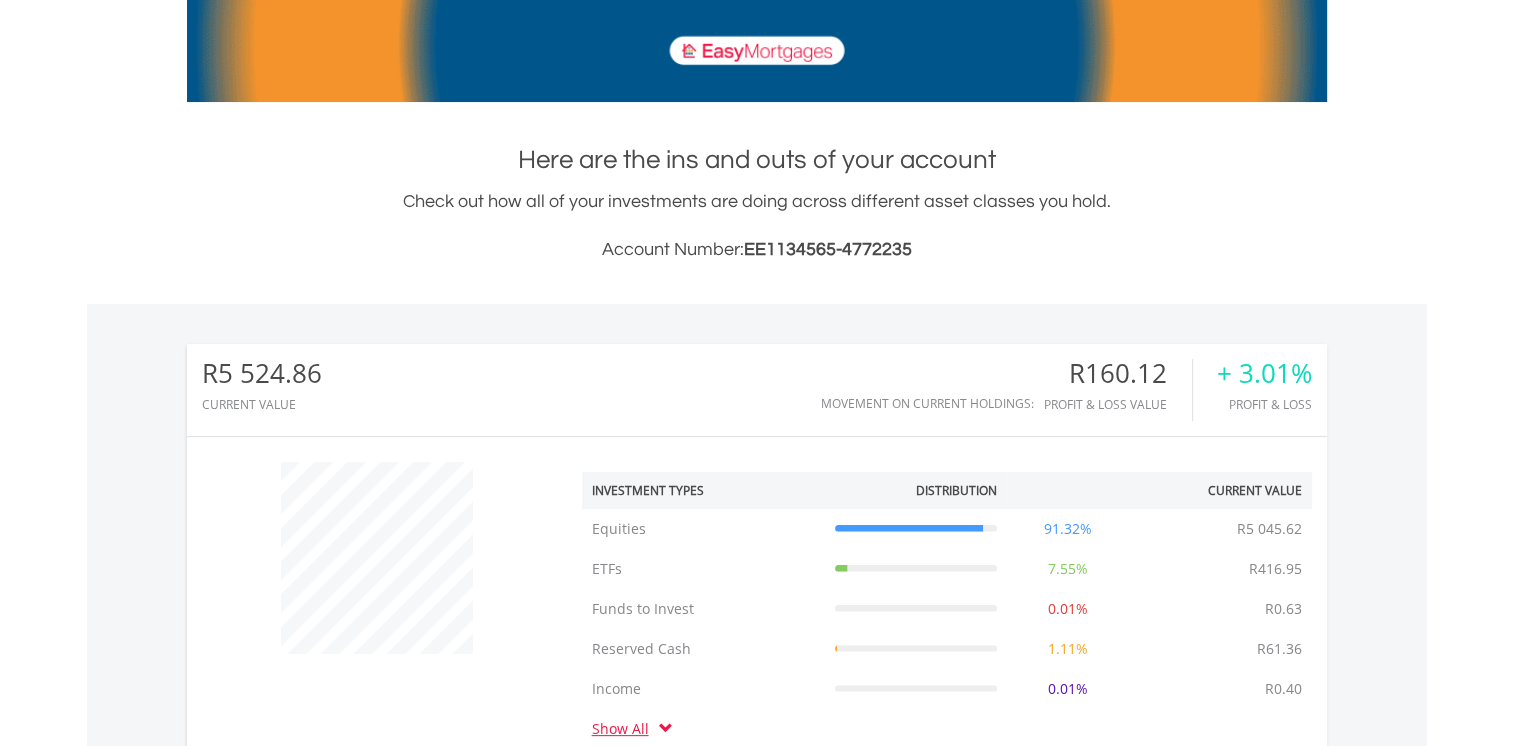 scroll, scrollTop: 233, scrollLeft: 0, axis: vertical 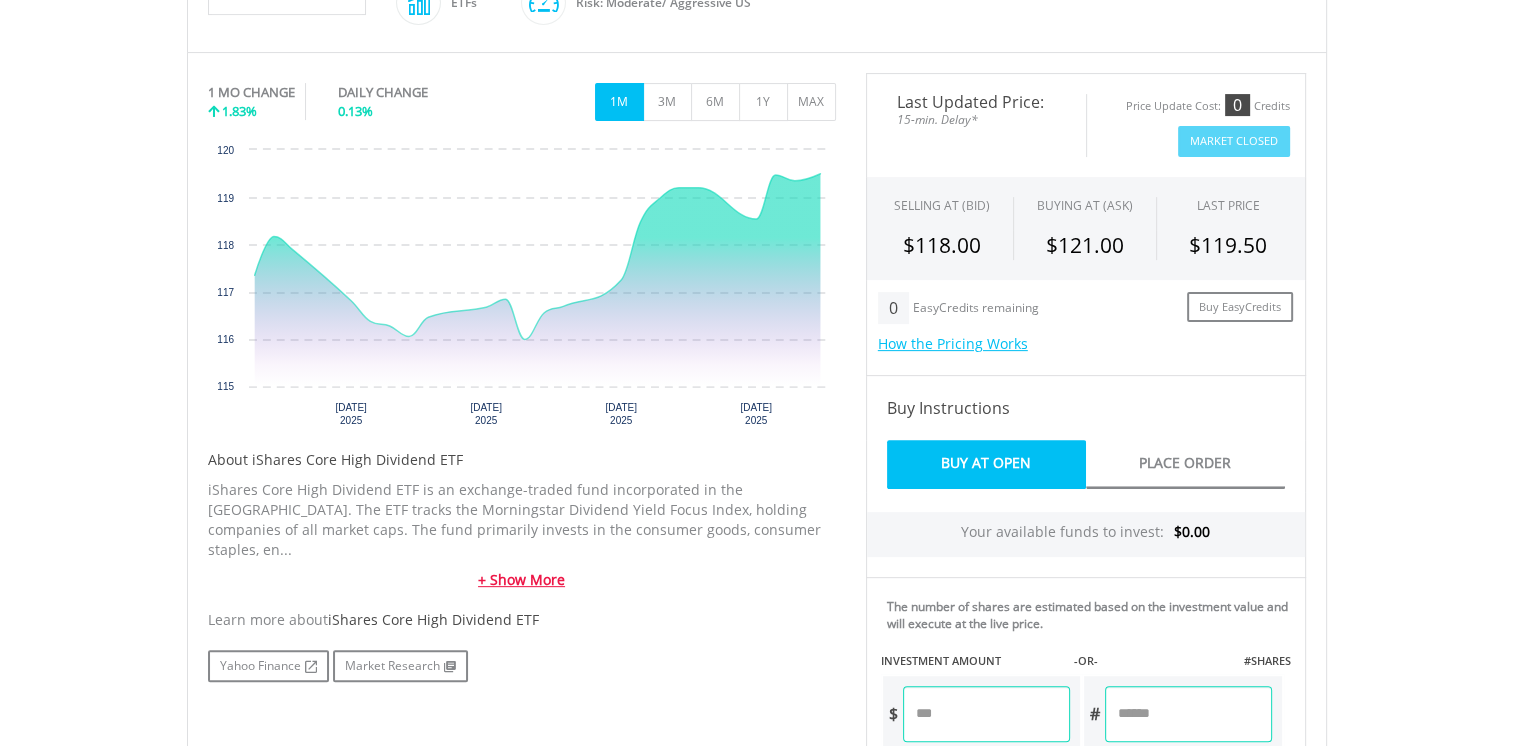 click on "+ Show More" at bounding box center [522, 580] 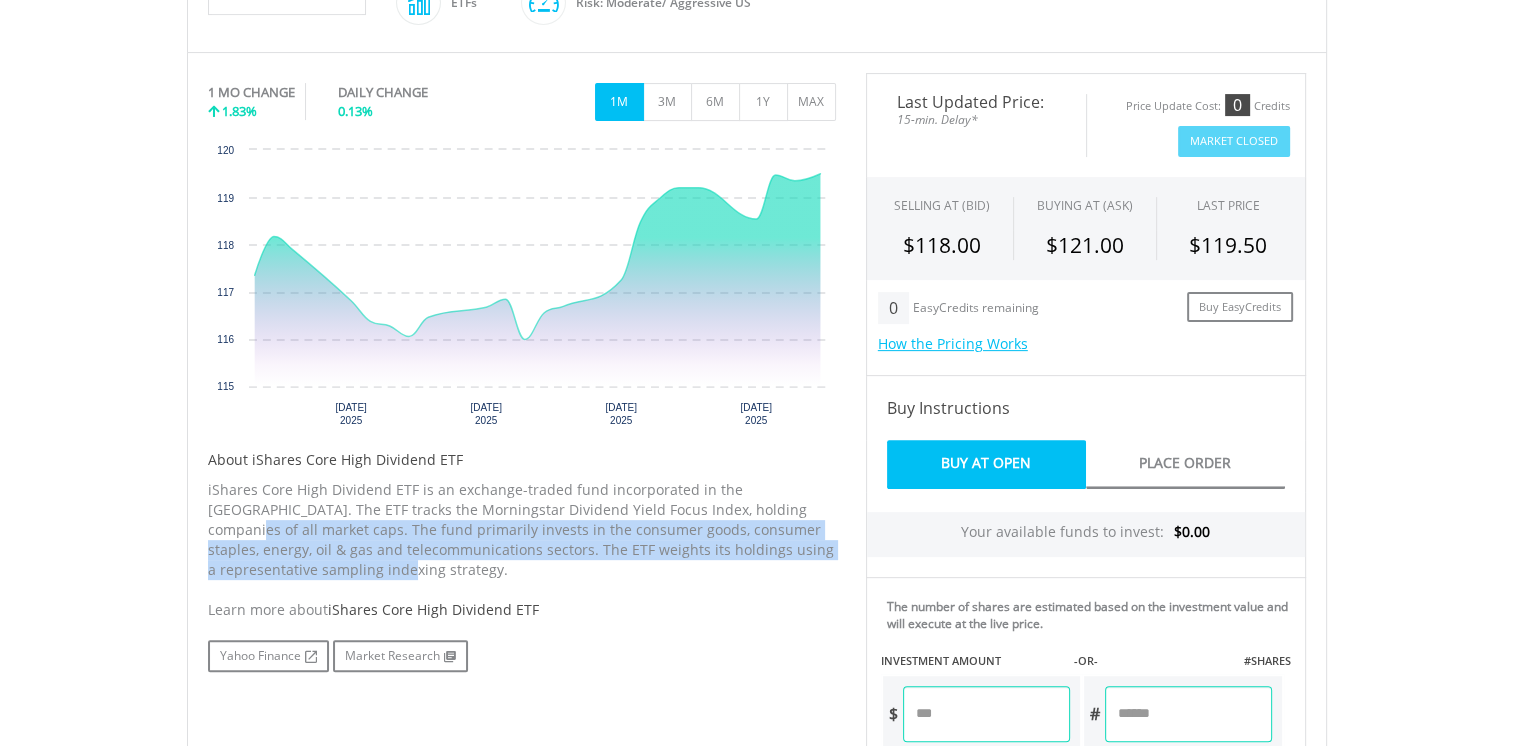 drag, startPoint x: 735, startPoint y: 510, endPoint x: 352, endPoint y: 577, distance: 388.81616 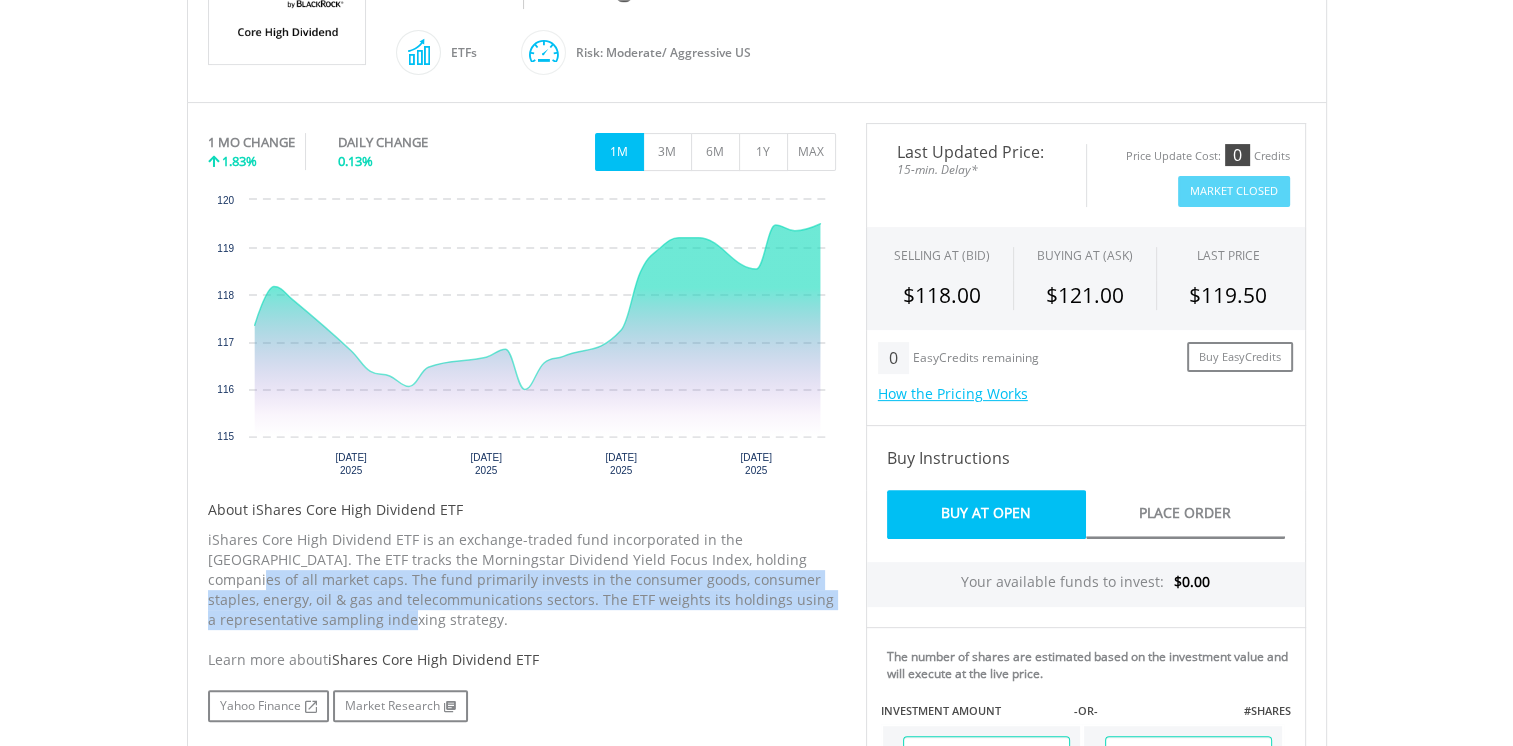 scroll, scrollTop: 450, scrollLeft: 0, axis: vertical 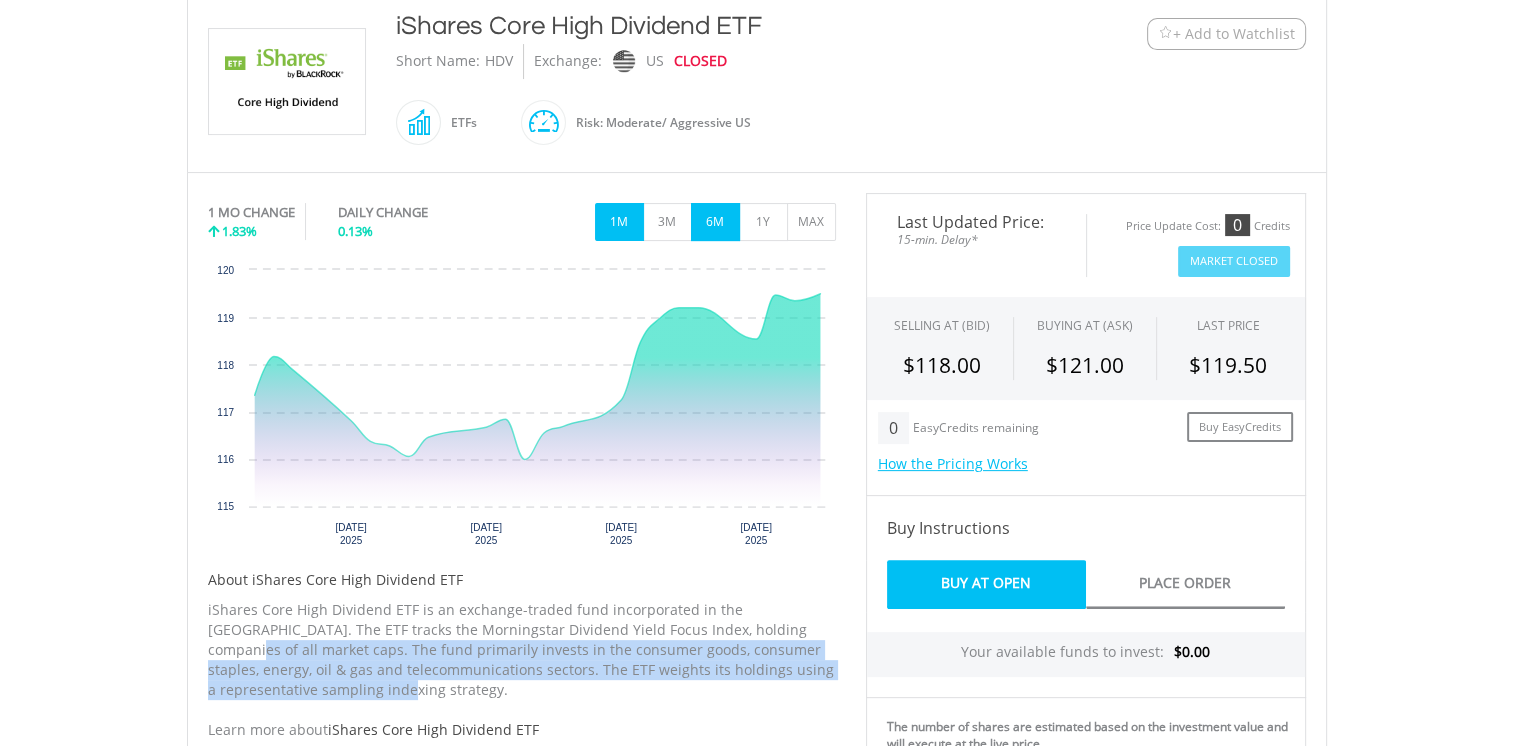 click on "6M" at bounding box center (715, 222) 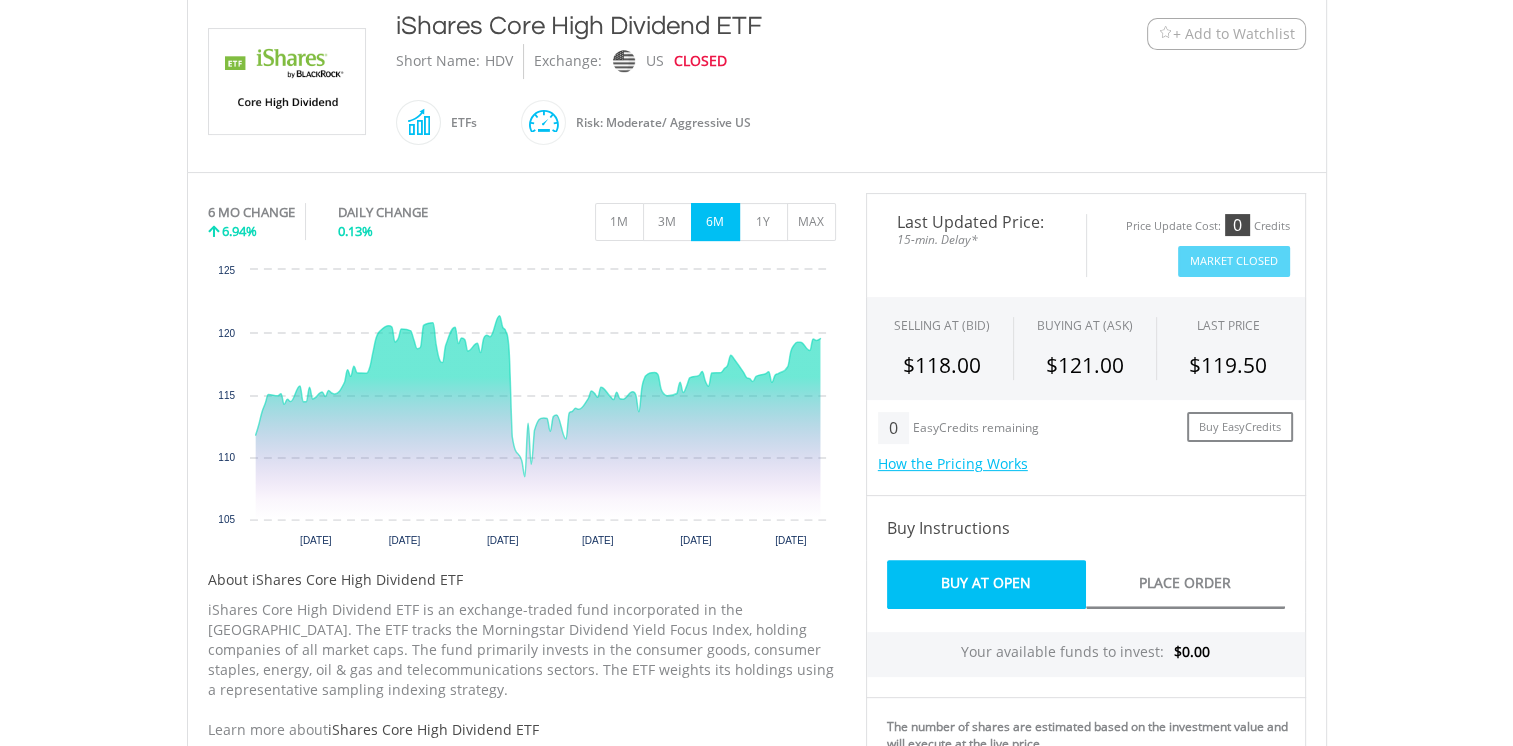 click at bounding box center [441, 122] 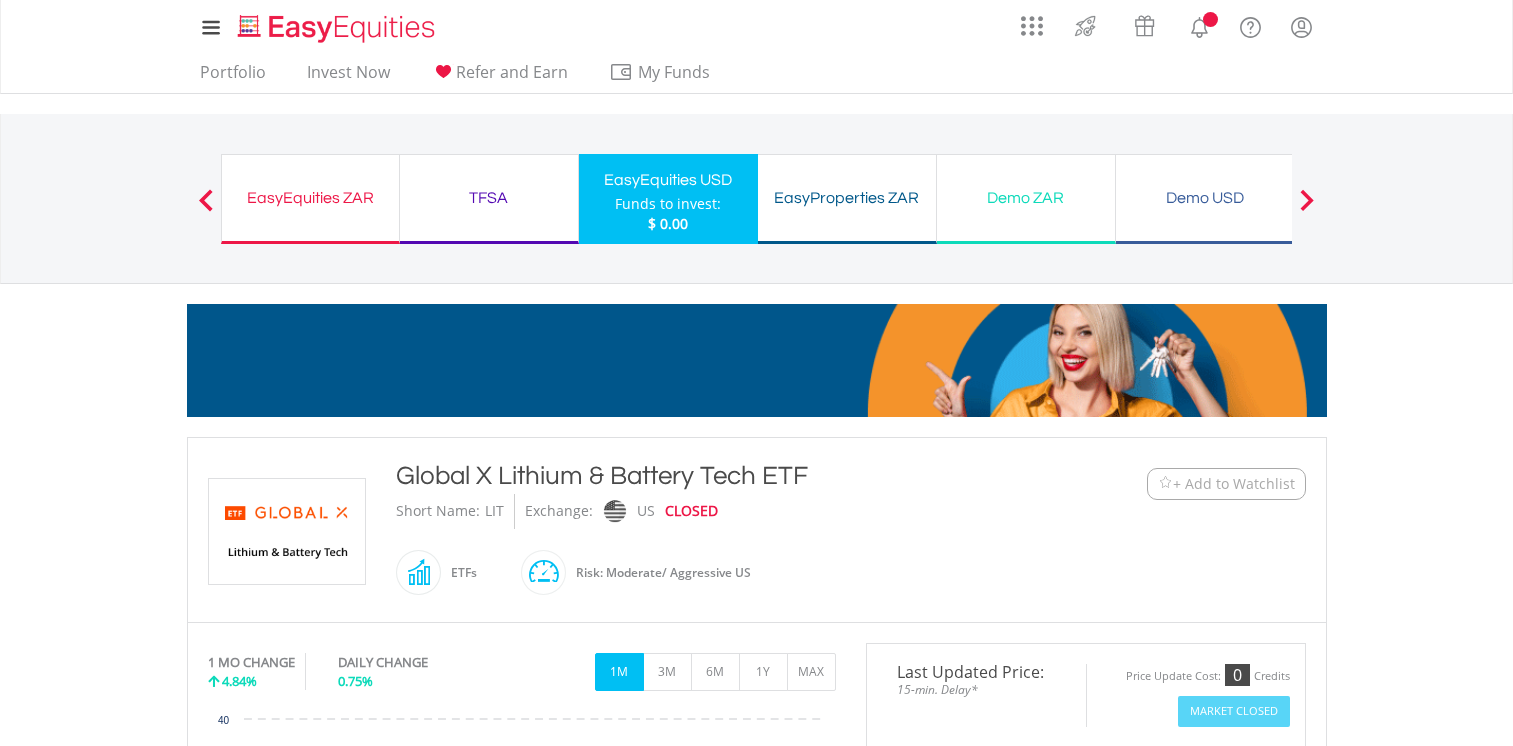 scroll, scrollTop: 0, scrollLeft: 0, axis: both 